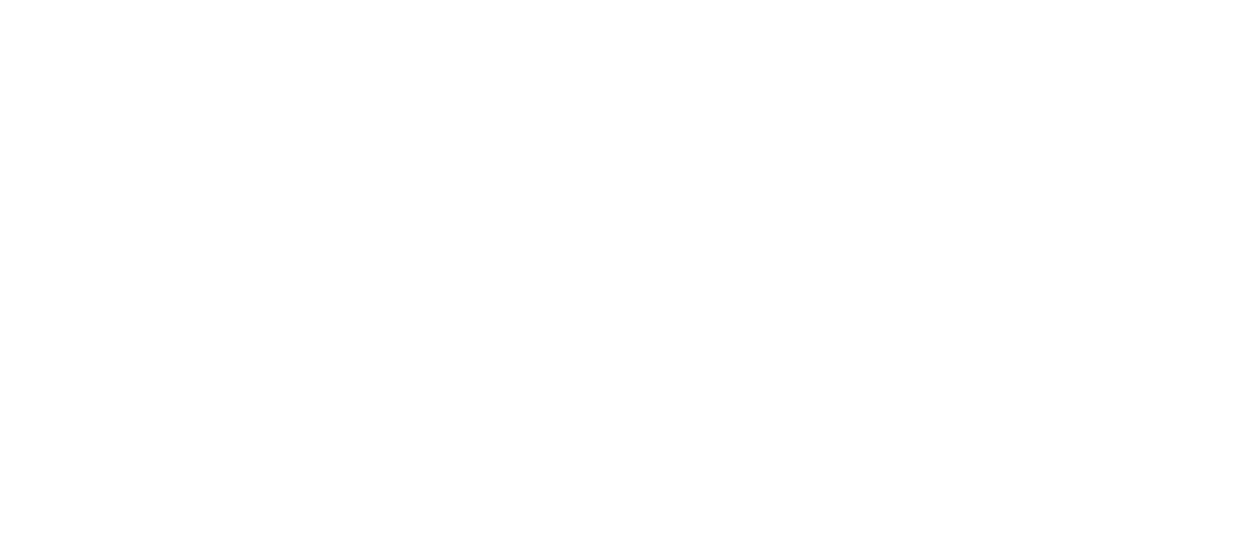 scroll, scrollTop: 0, scrollLeft: 0, axis: both 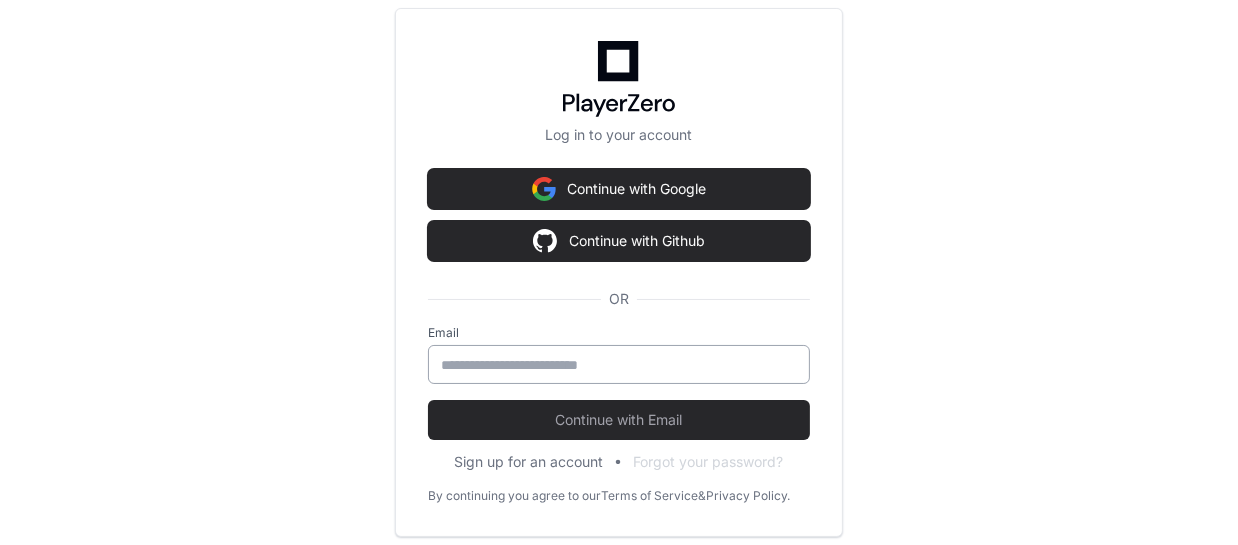 click at bounding box center [619, 365] 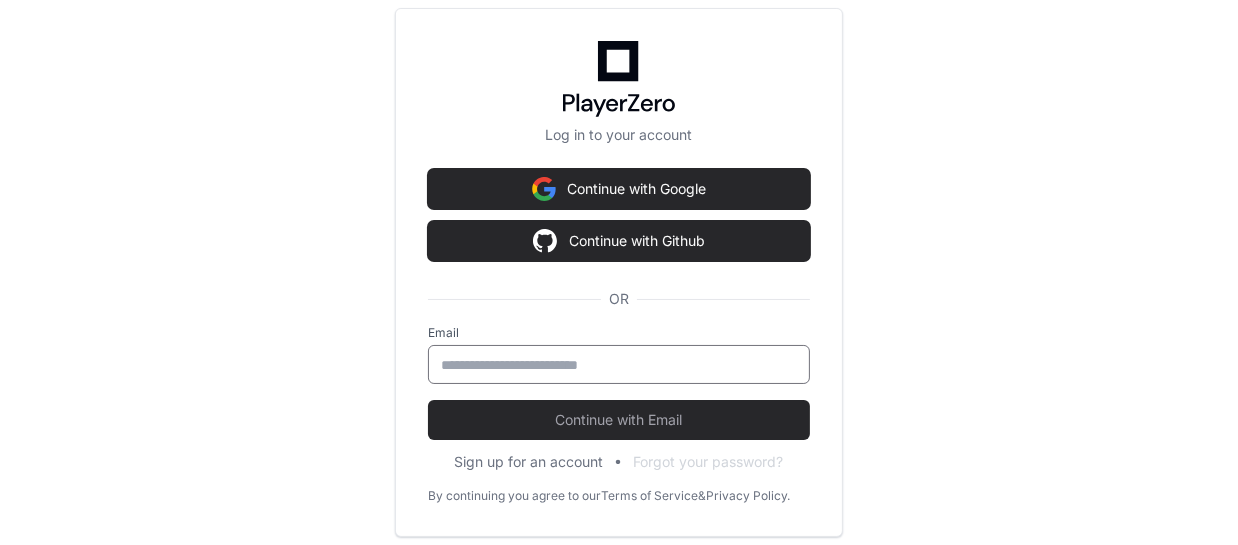 type on "**********" 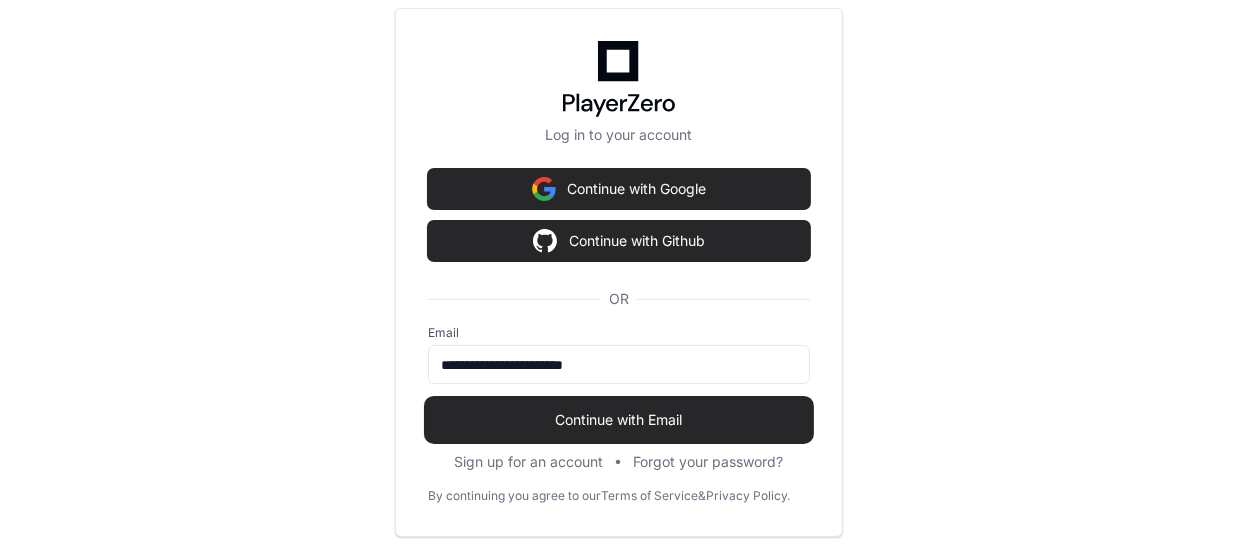 click on "Continue with Email" at bounding box center (619, 420) 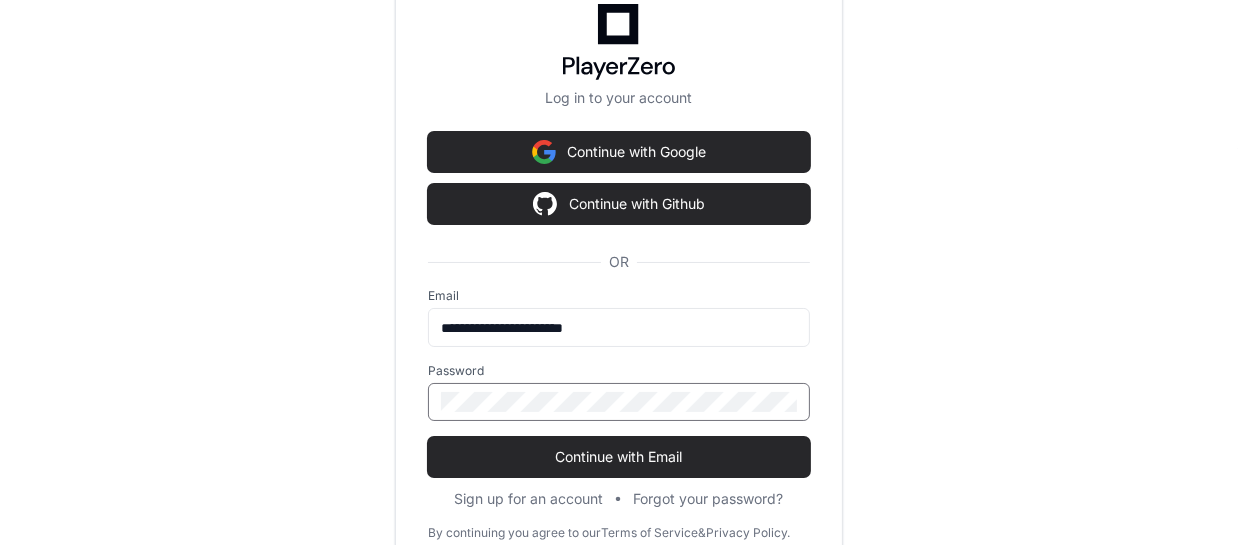 click on "Continue with Email" at bounding box center [619, 457] 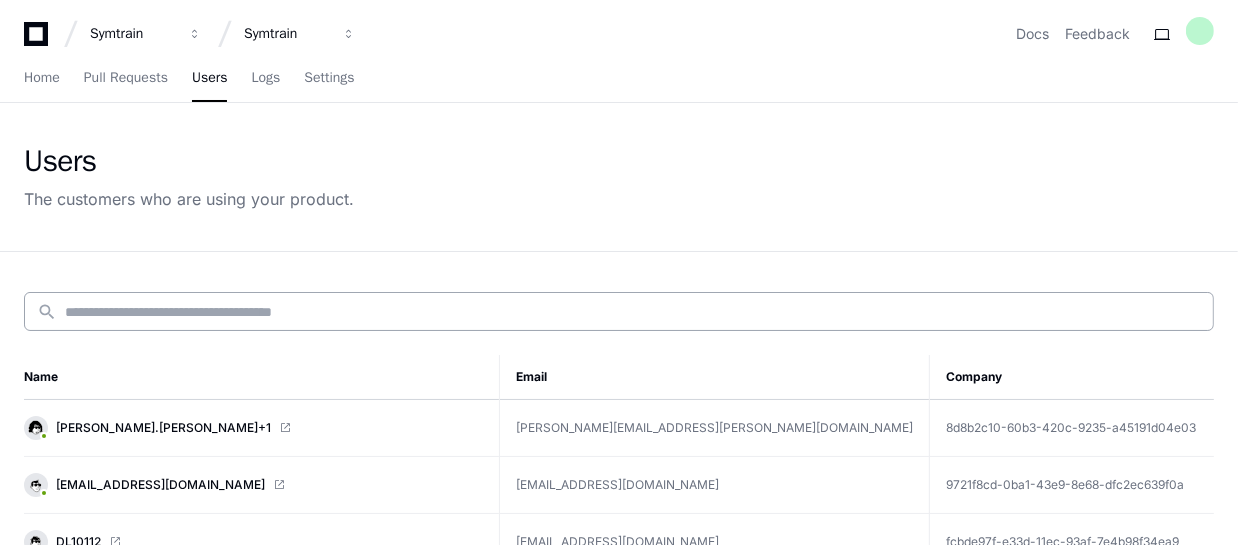 click at bounding box center (633, 312) 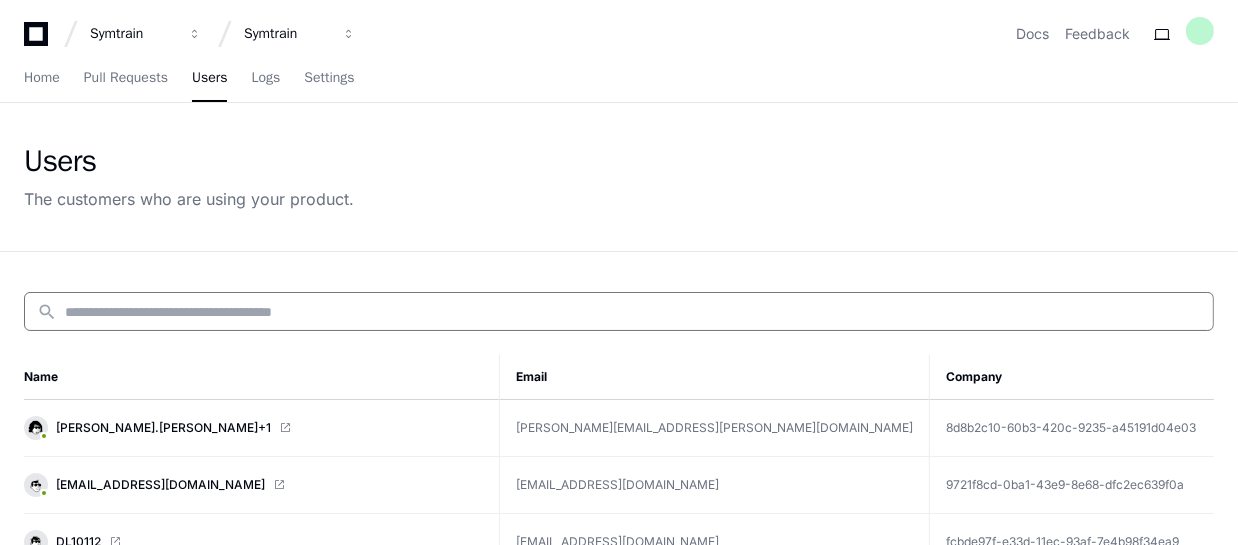 paste on "**********" 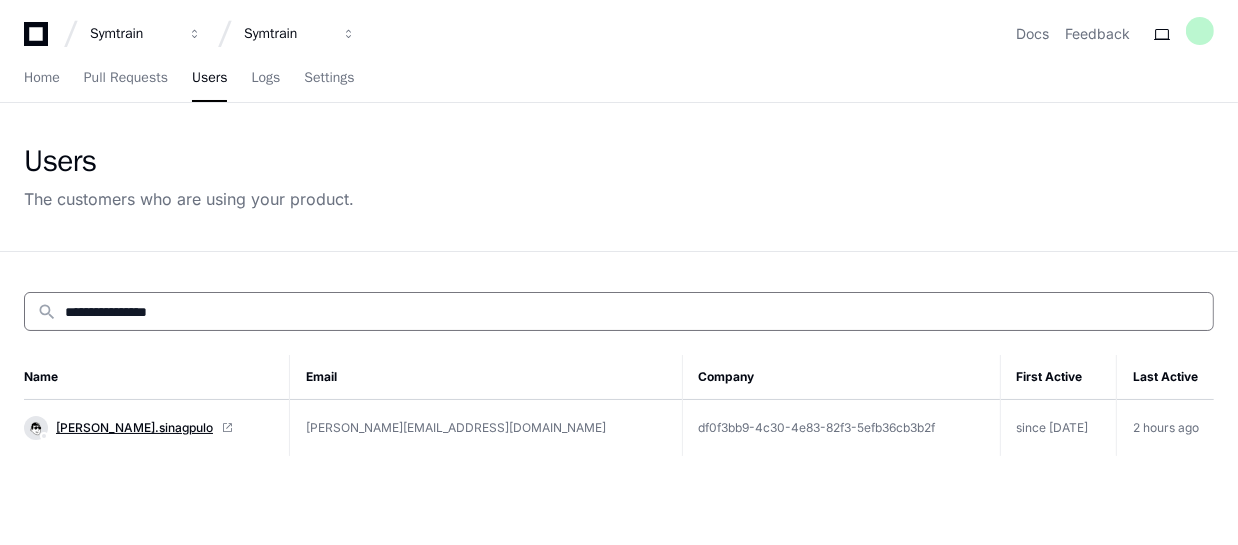 type on "**********" 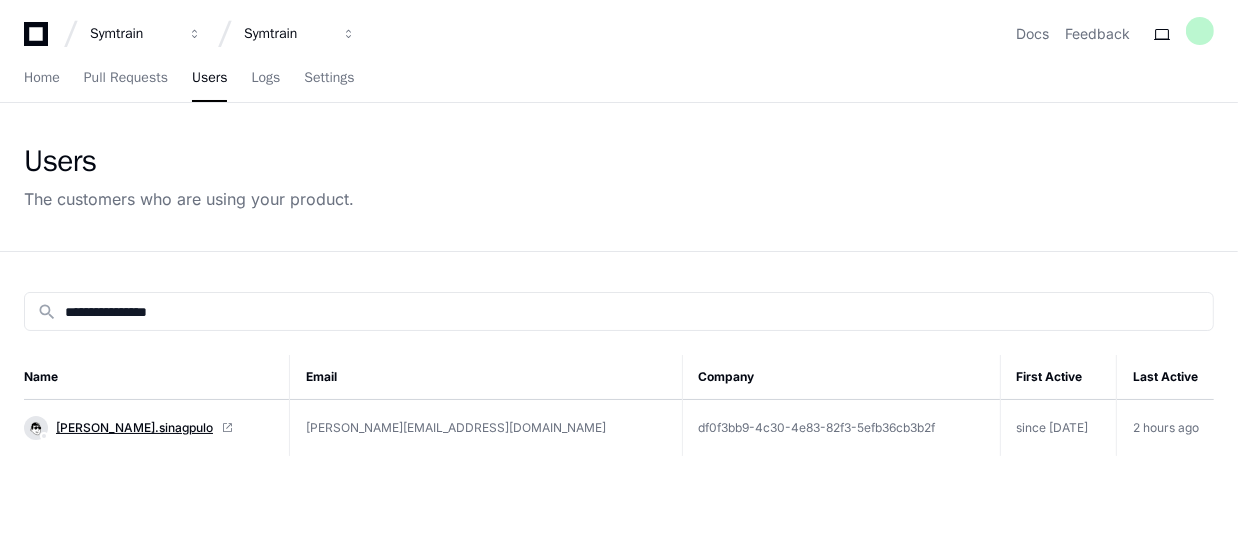 click on "[PERSON_NAME].sinagpulo" 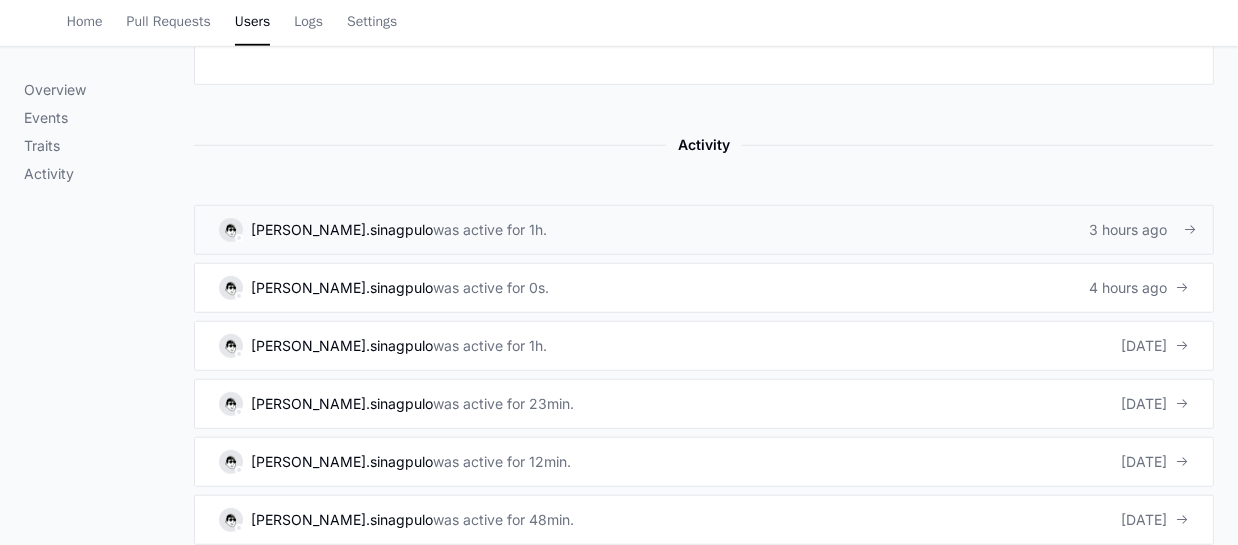scroll, scrollTop: 1272, scrollLeft: 0, axis: vertical 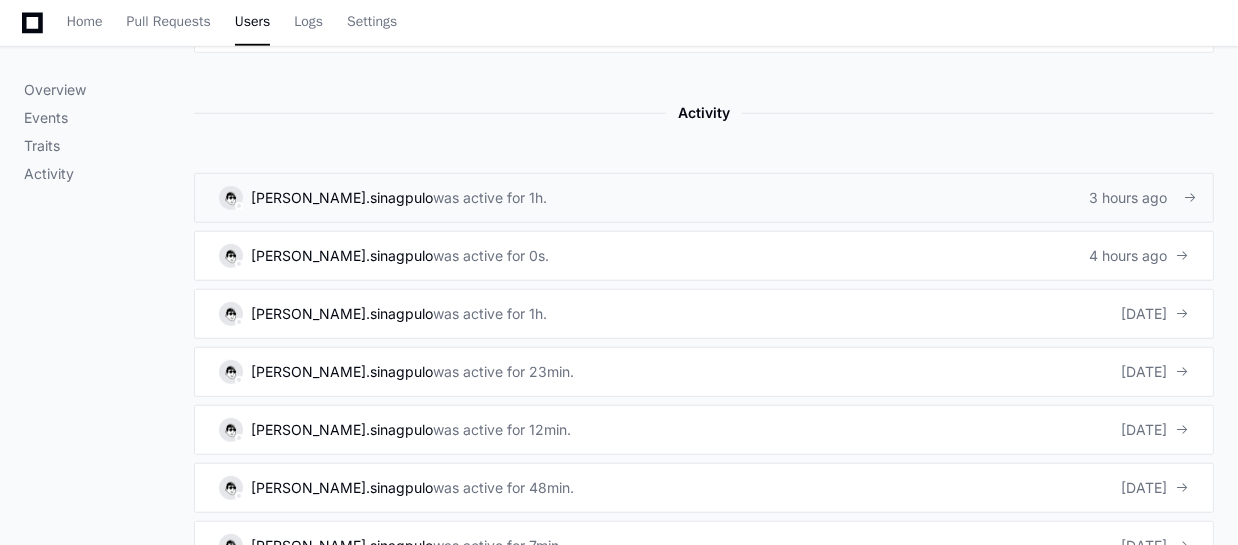 click on "danica.sinagpulo   was active for 1h.  3 hours ago" 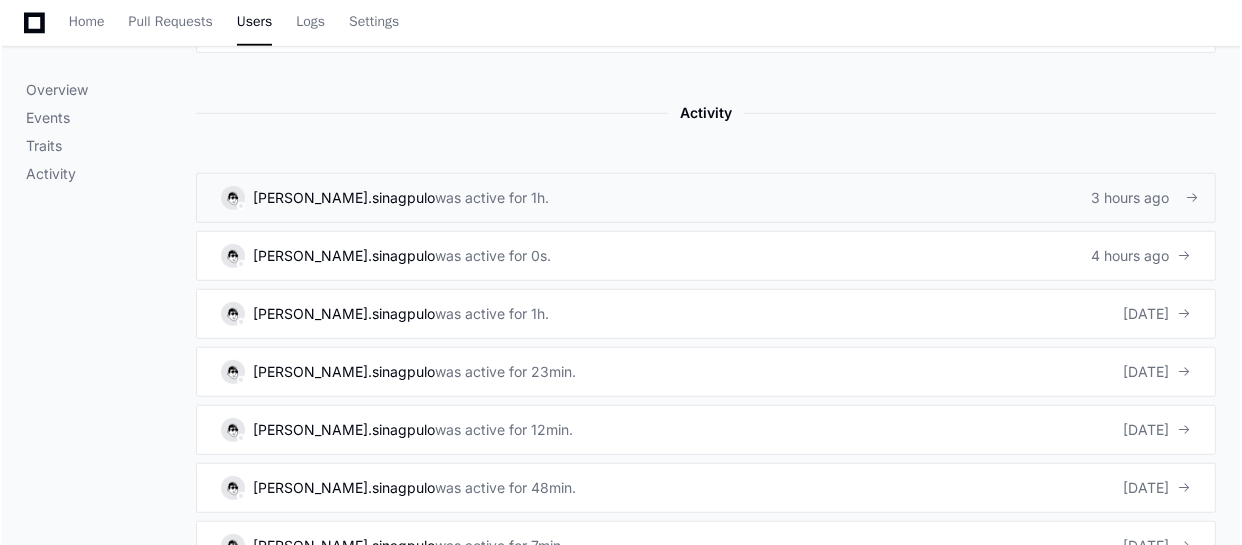 scroll, scrollTop: 0, scrollLeft: 0, axis: both 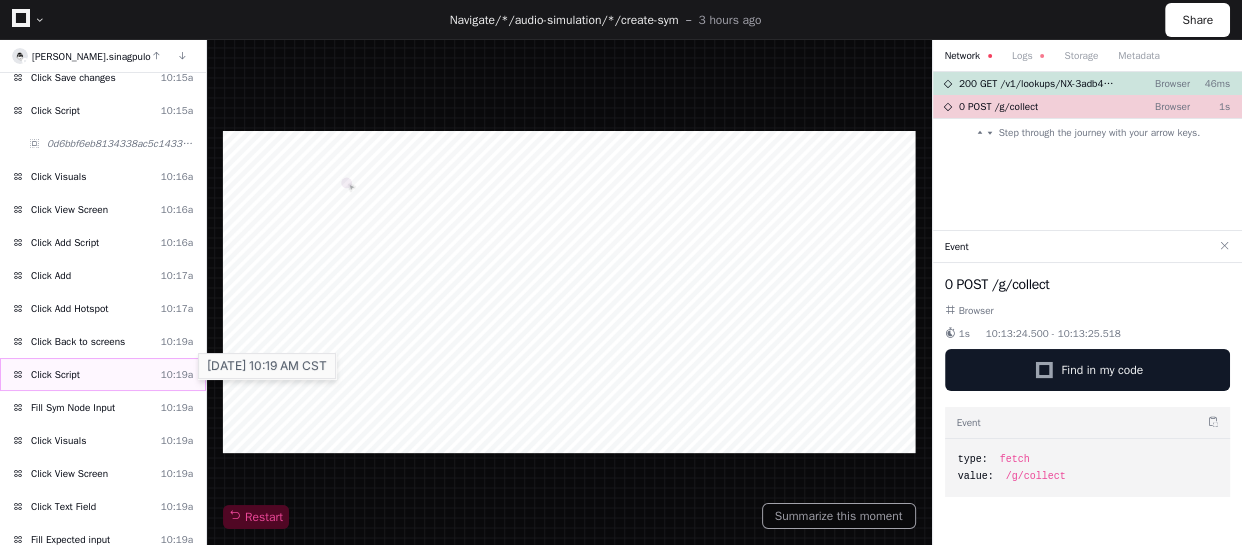 click on "10:19a" 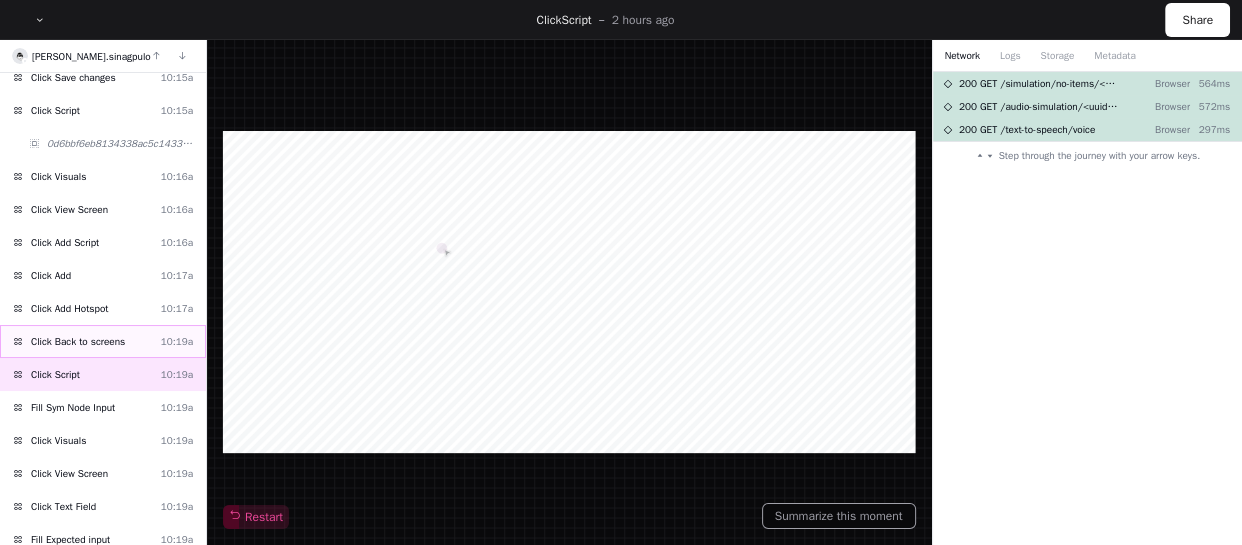 scroll, scrollTop: 919, scrollLeft: 0, axis: vertical 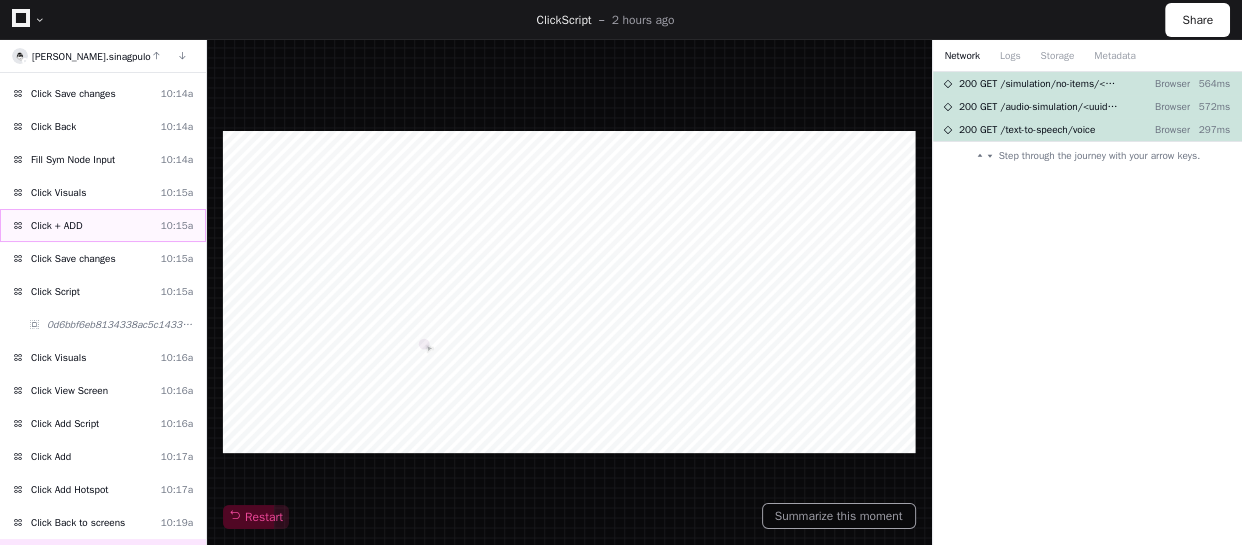 click on "Click + ADD  10:15a" 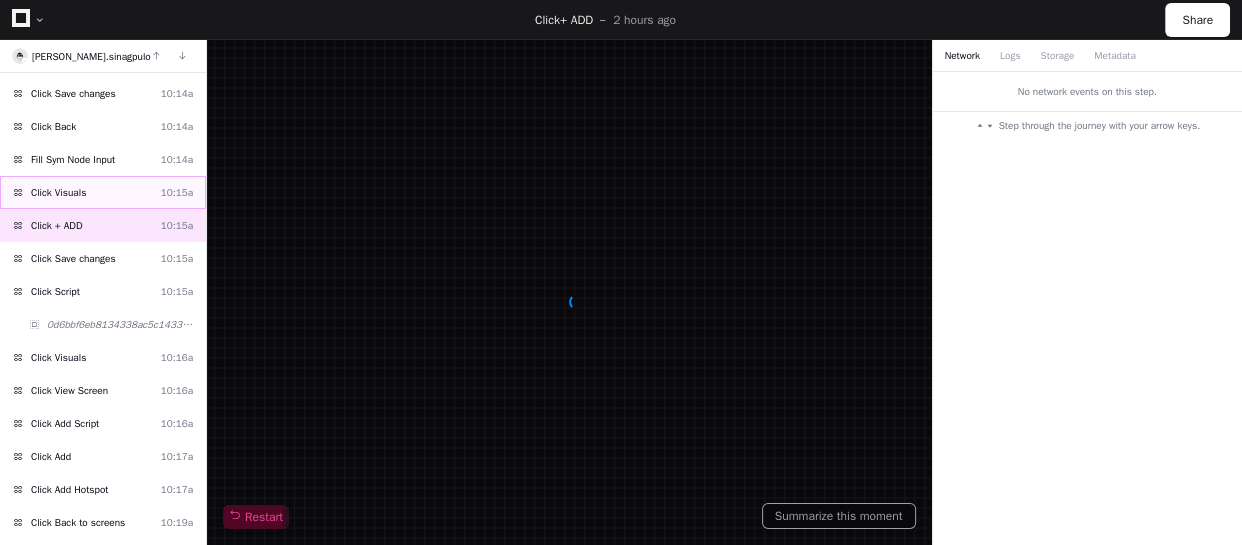 click on "Click Visuals  10:15a" 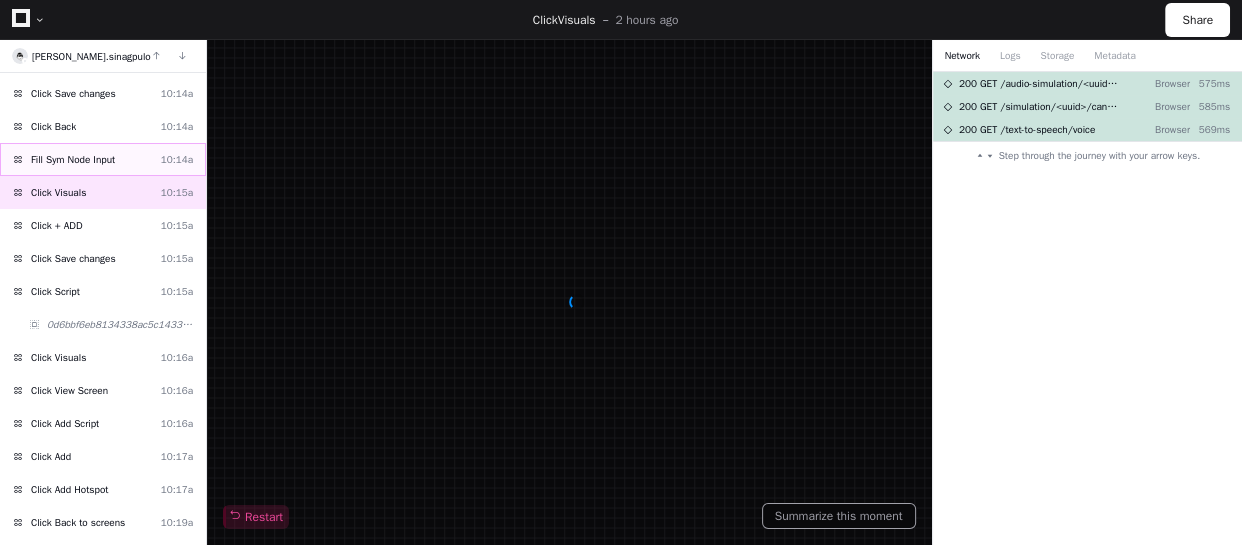 click on "Fill Sym Node Input" 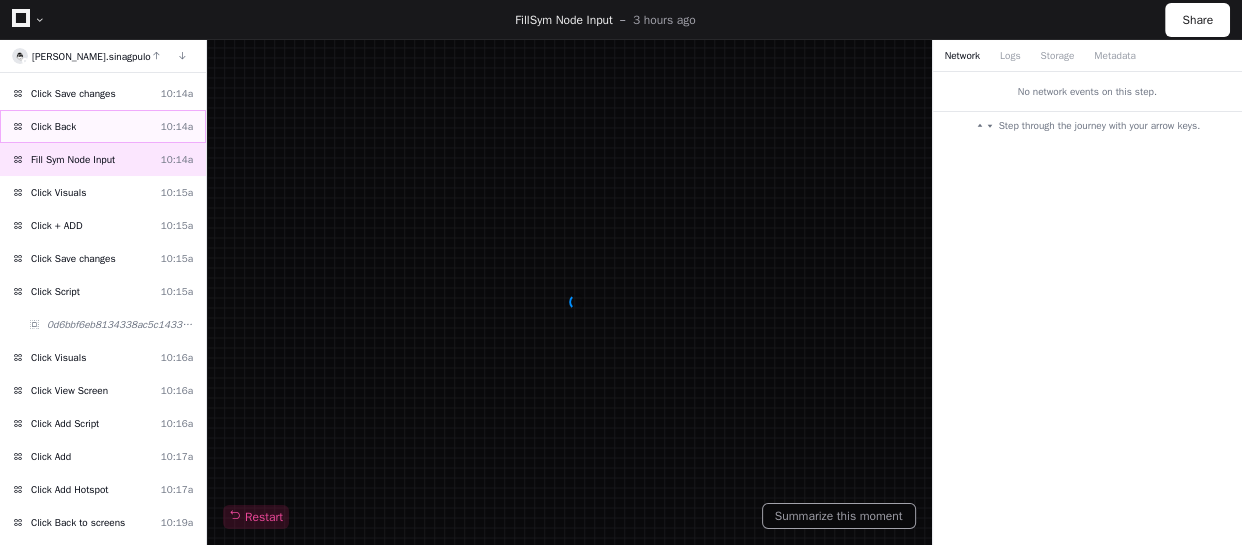 click on "Click Back  10:14a" 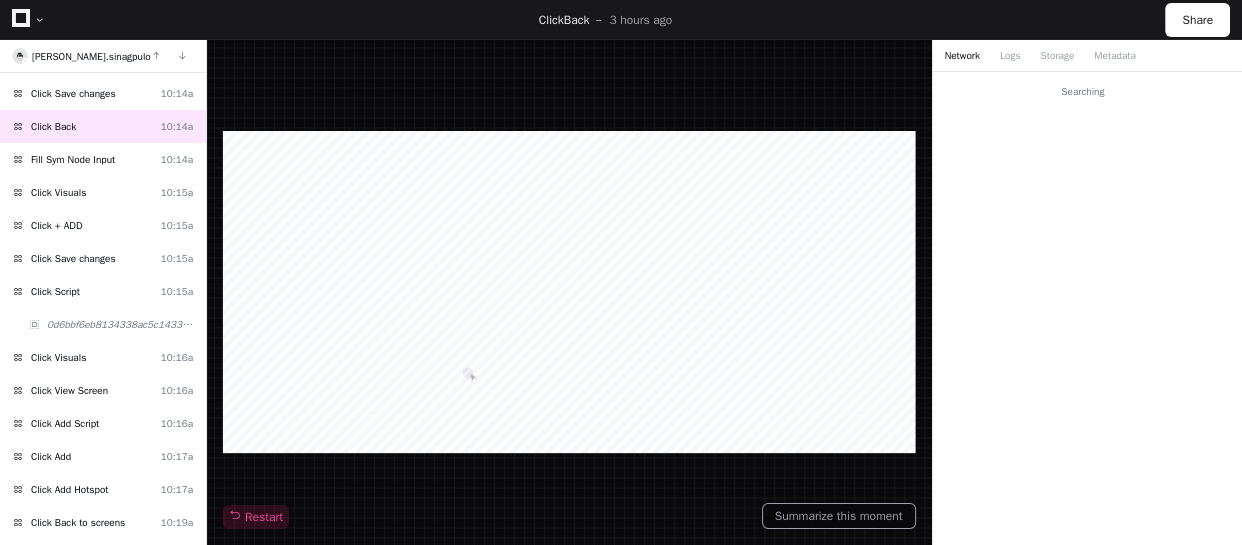 click on "[PERSON_NAME].sinagpulo" 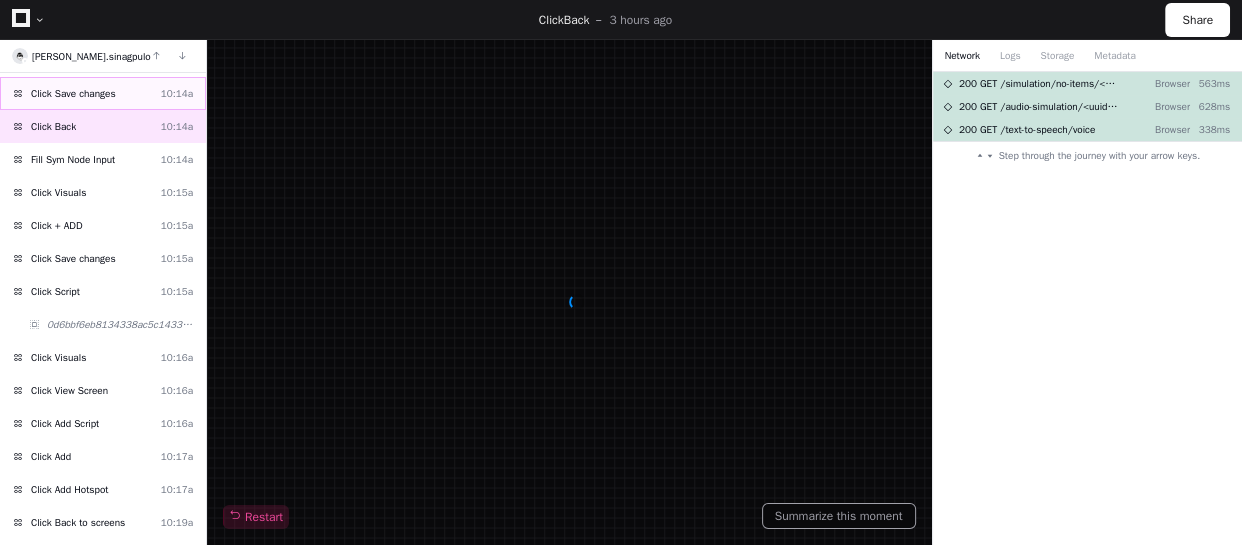 click on "Click Save changes" 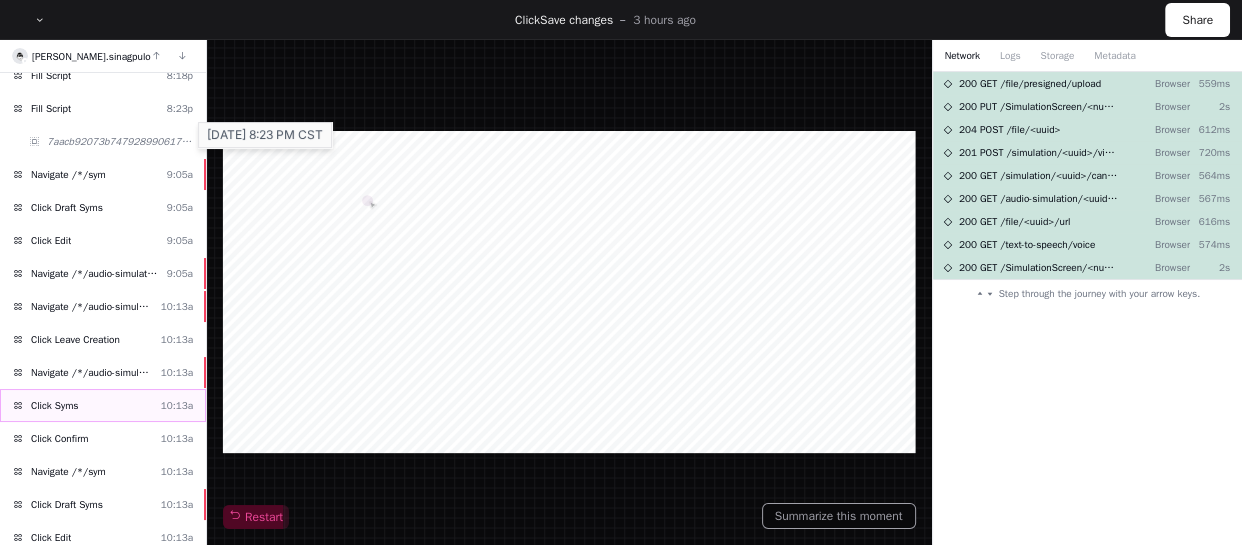 scroll, scrollTop: 282, scrollLeft: 0, axis: vertical 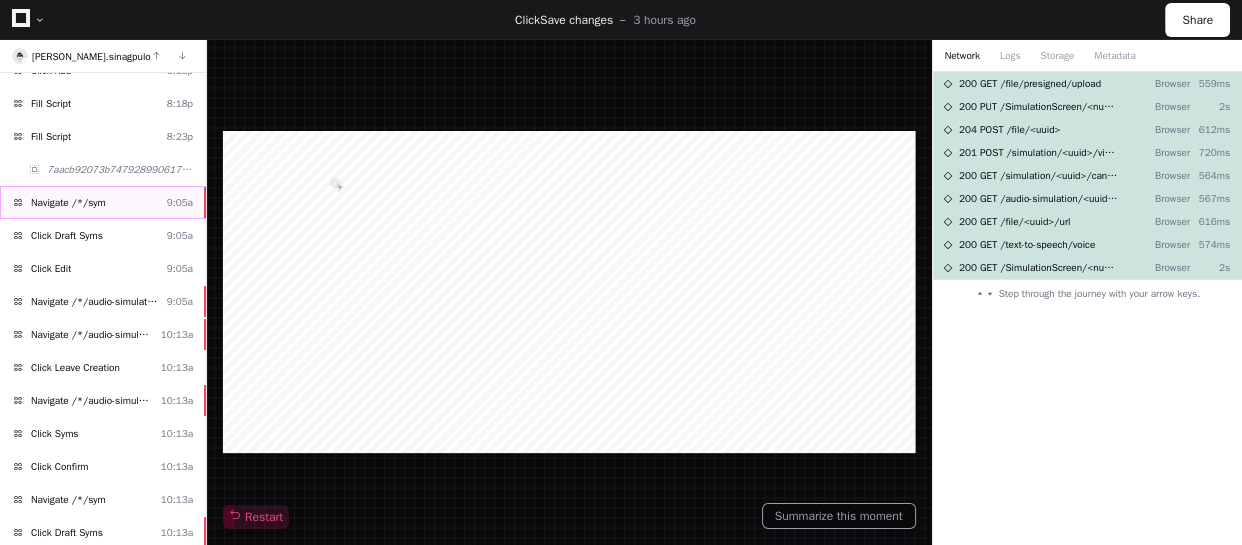 click on "Navigate /*/sym  9:05a" 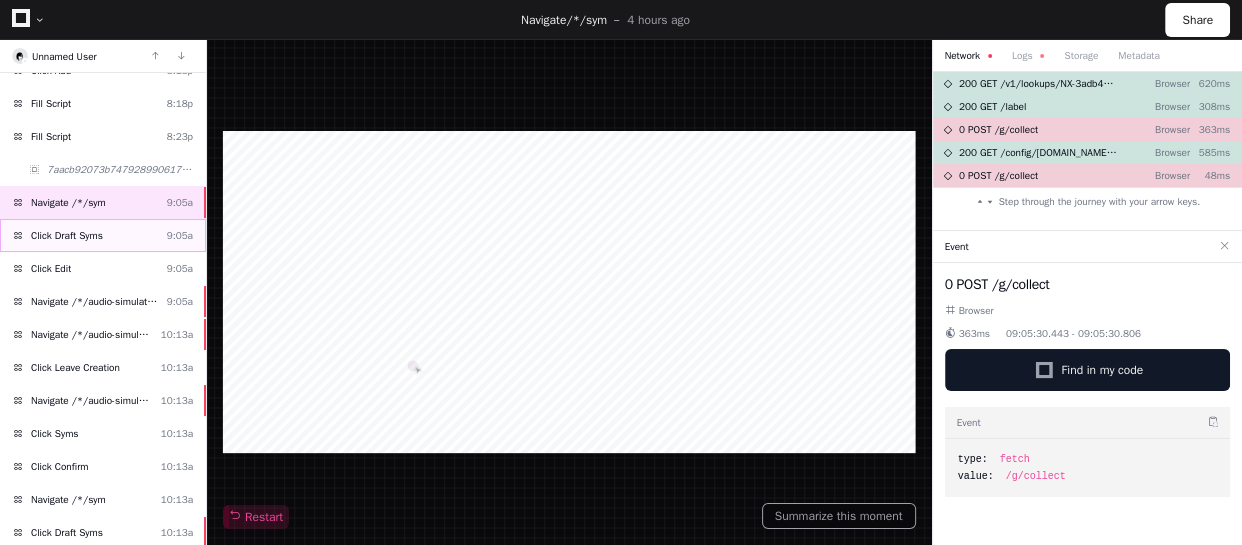 click on "Click Draft Syms  9:05a" 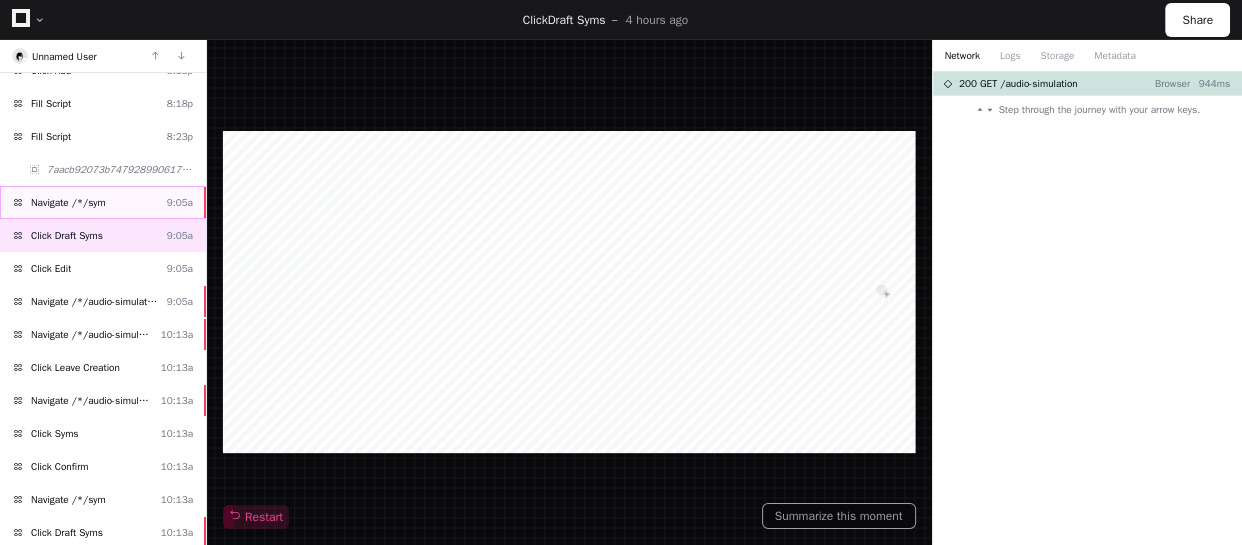 click on "Navigate /*/sym  9:05a" 